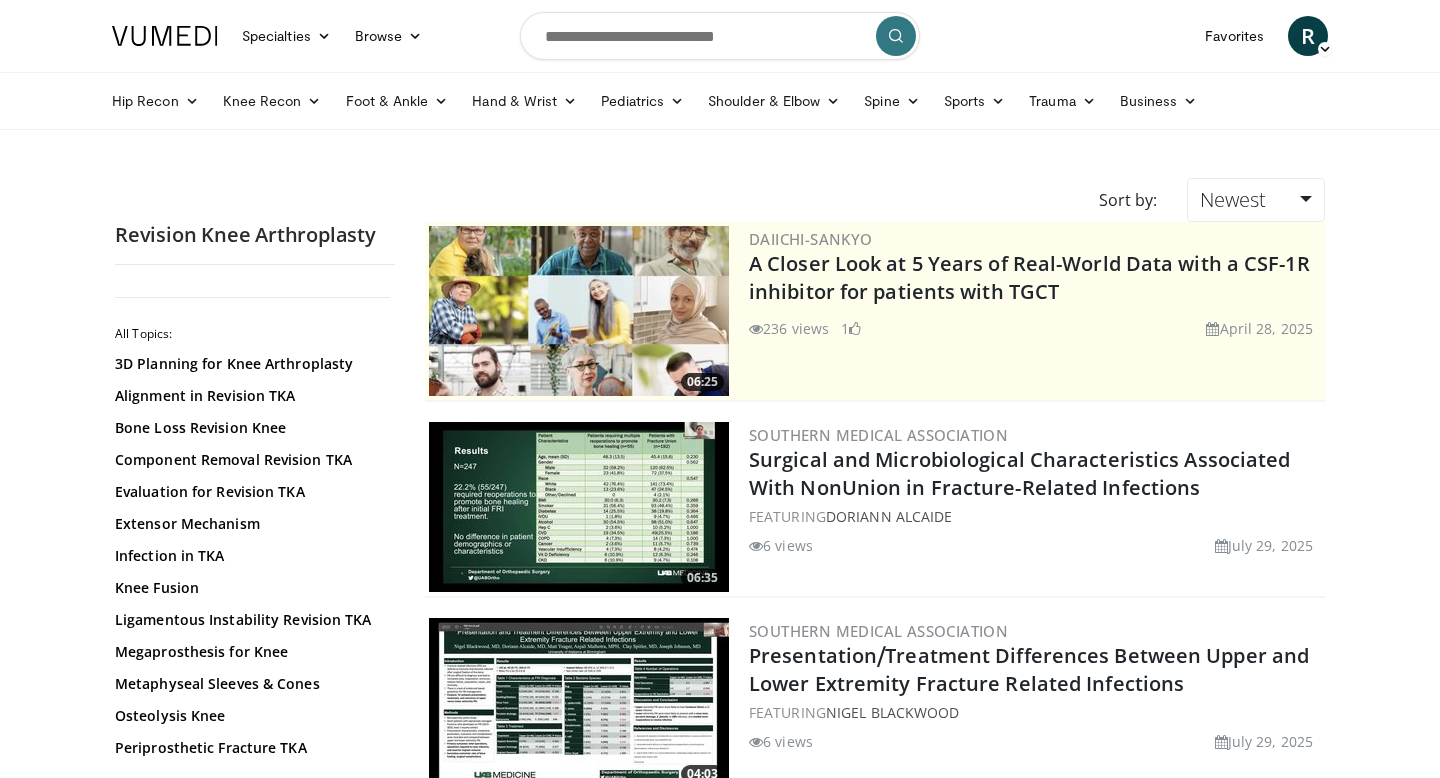 scroll, scrollTop: 0, scrollLeft: 0, axis: both 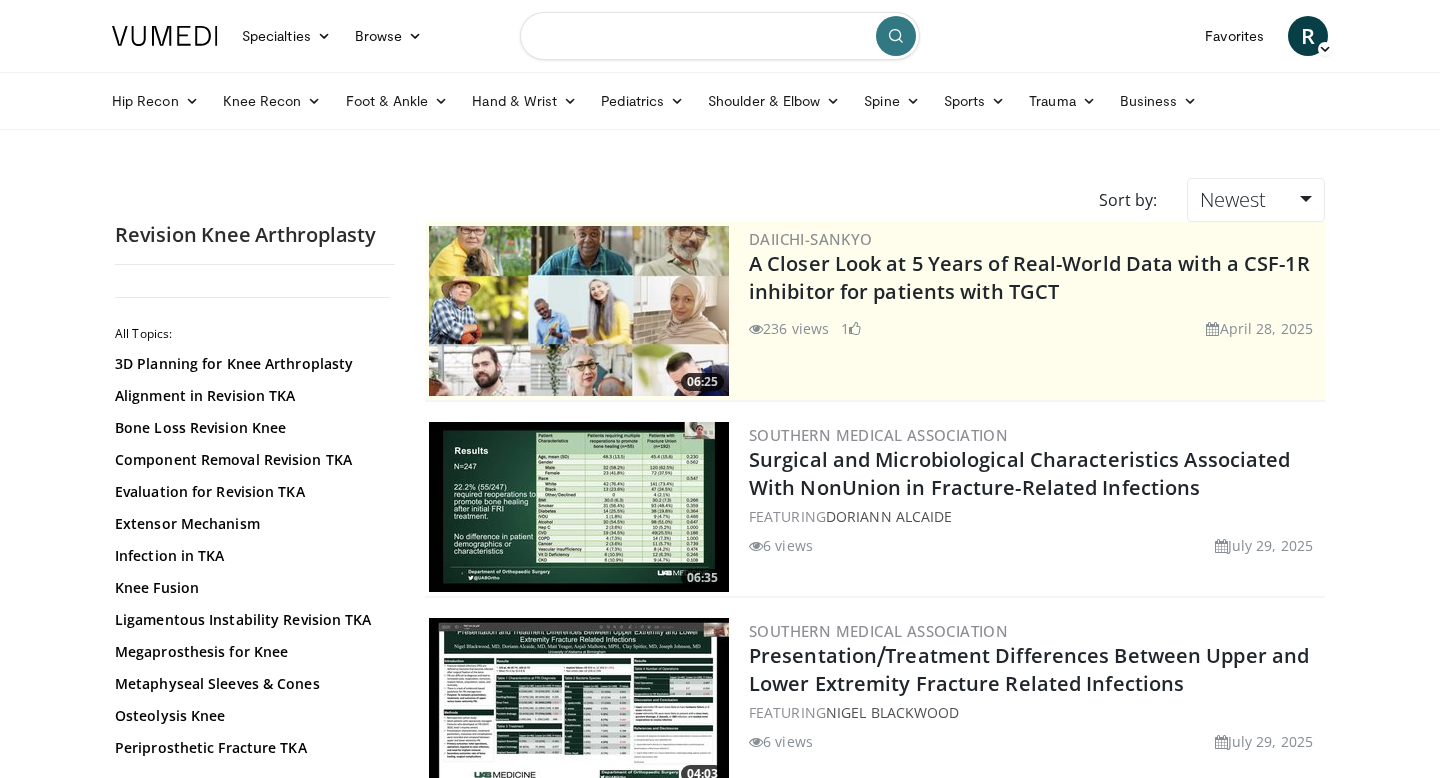 click at bounding box center (720, 36) 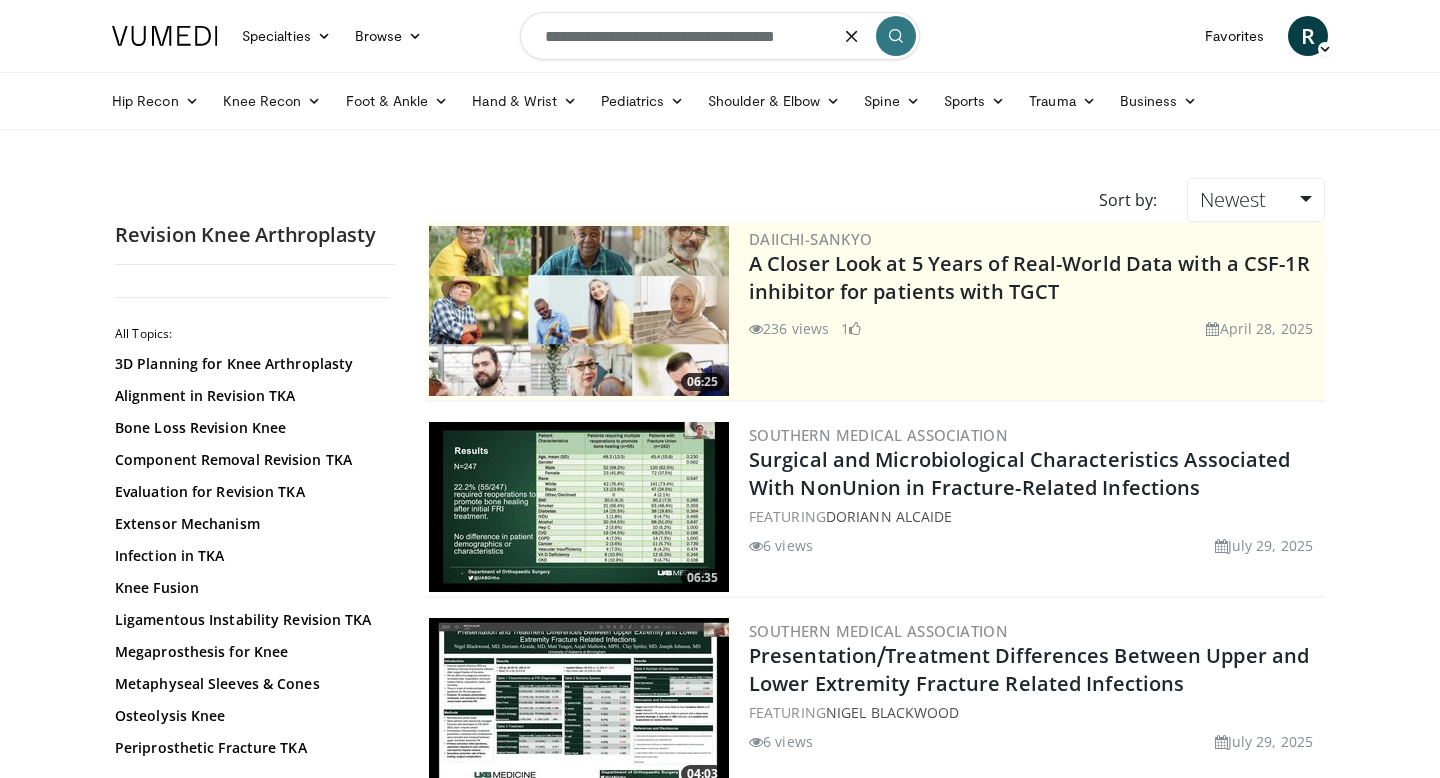 scroll, scrollTop: 0, scrollLeft: 22, axis: horizontal 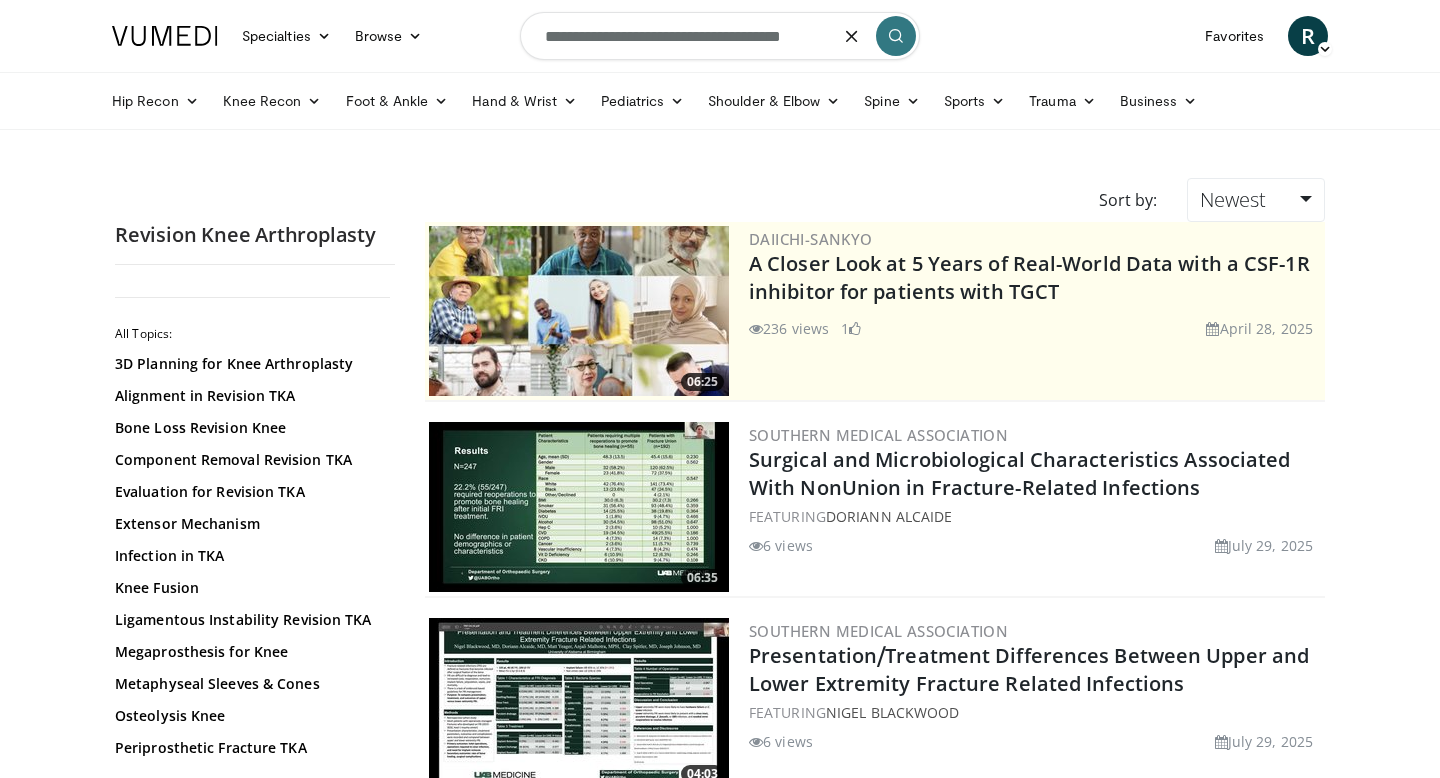 type on "**********" 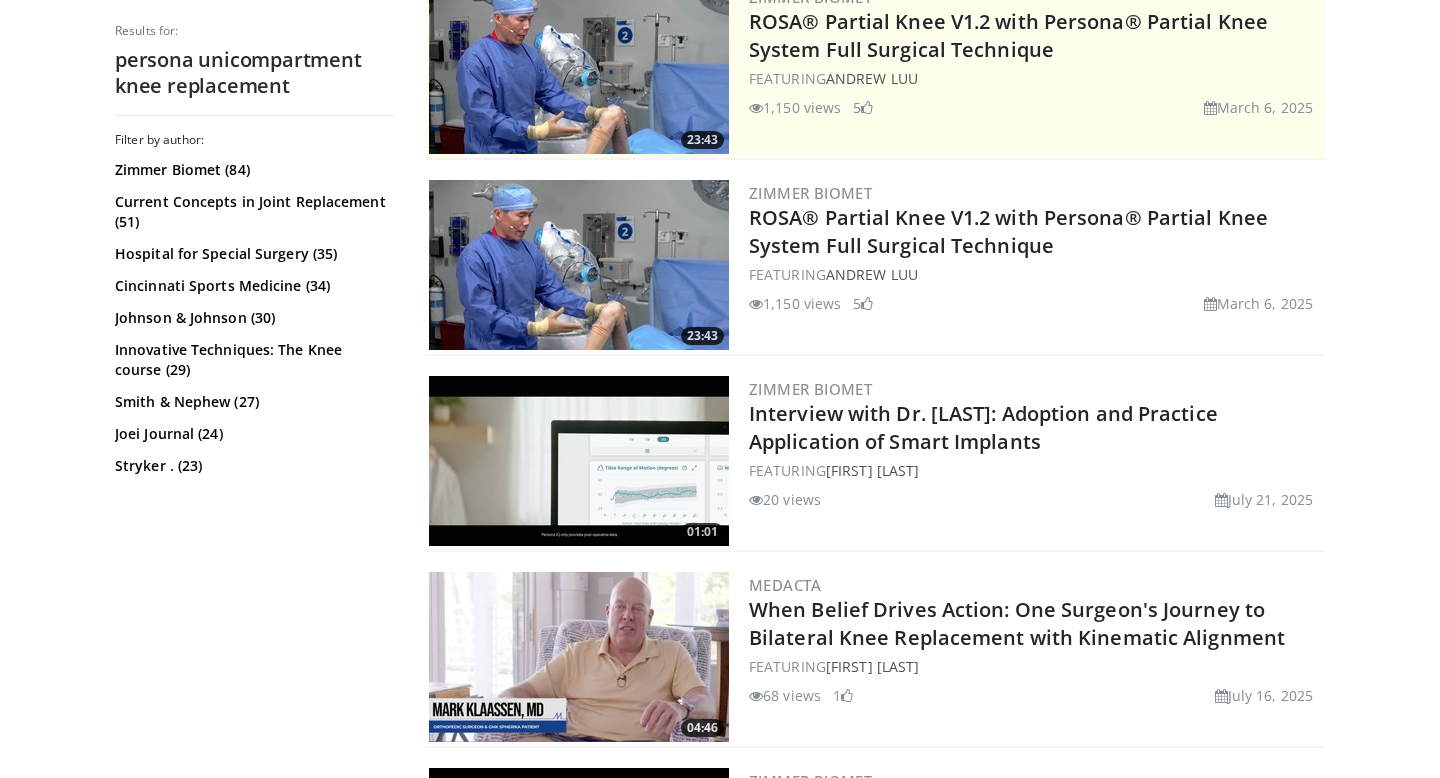 scroll, scrollTop: 311, scrollLeft: 0, axis: vertical 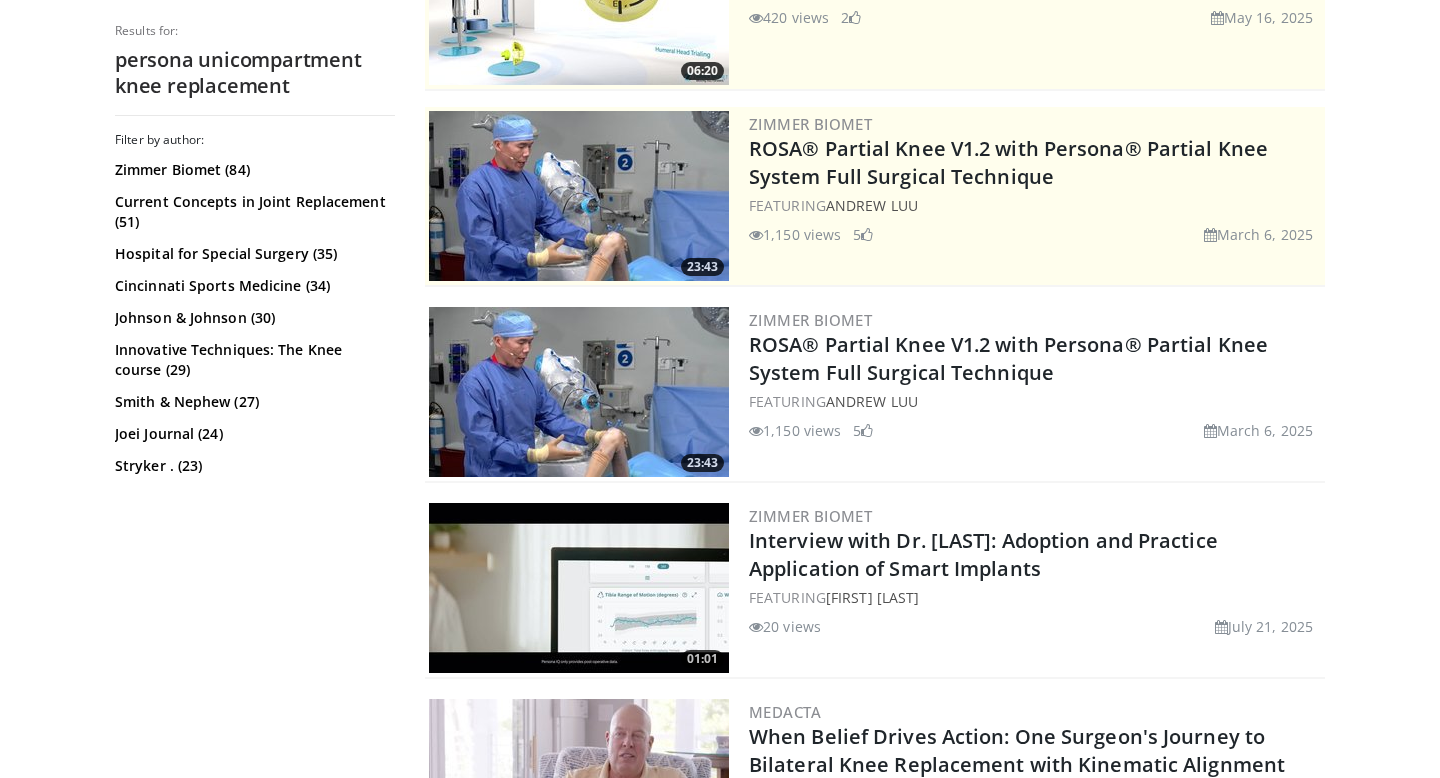 click at bounding box center [579, 196] 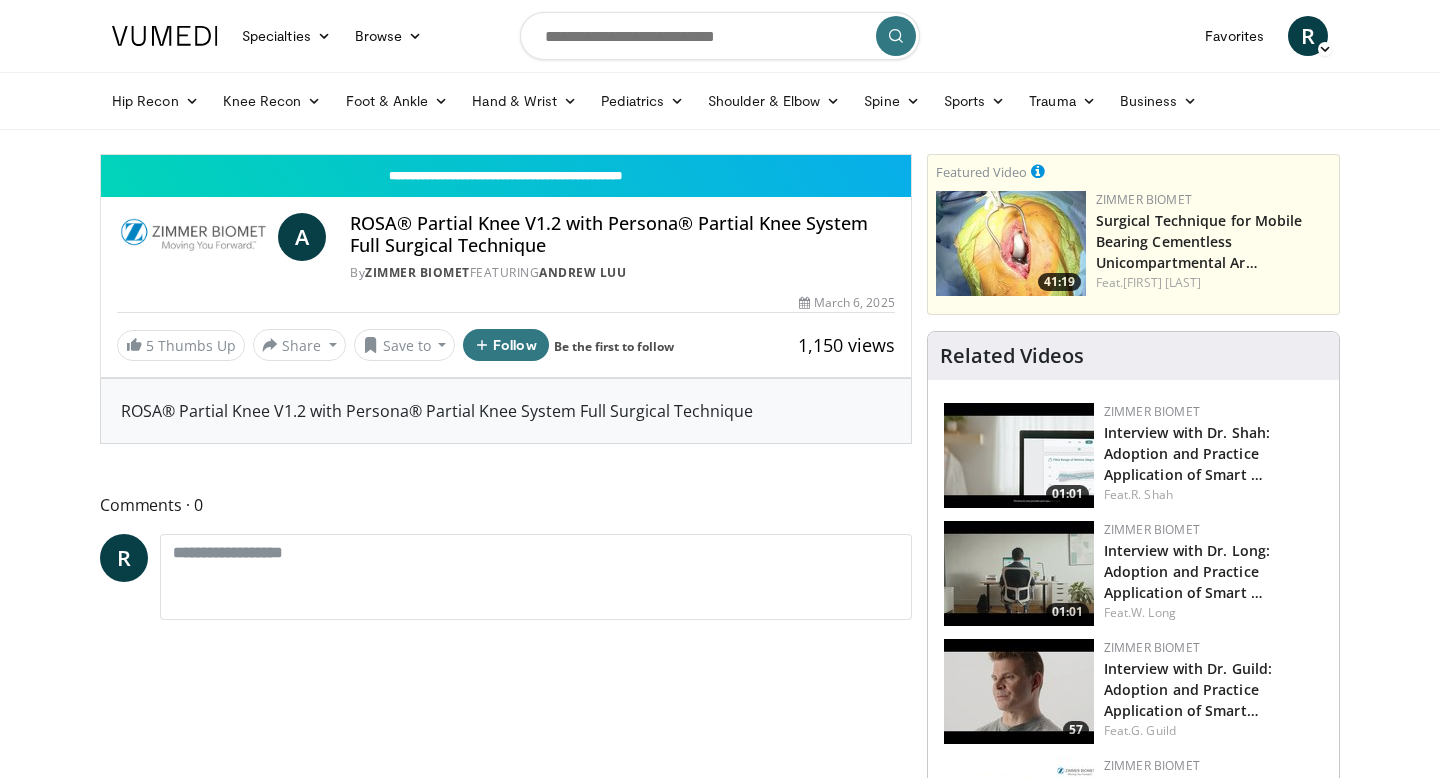 scroll, scrollTop: 0, scrollLeft: 0, axis: both 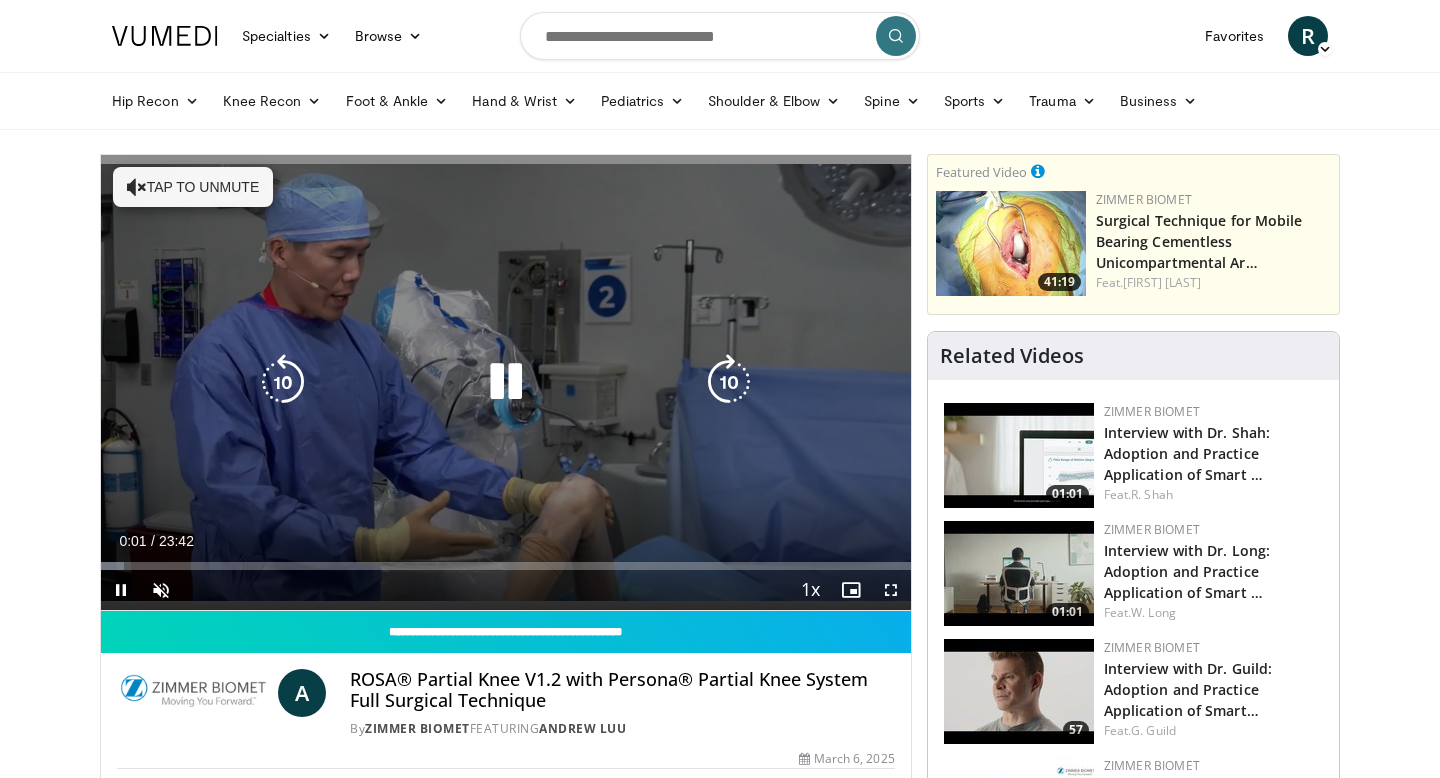 click at bounding box center [506, 382] 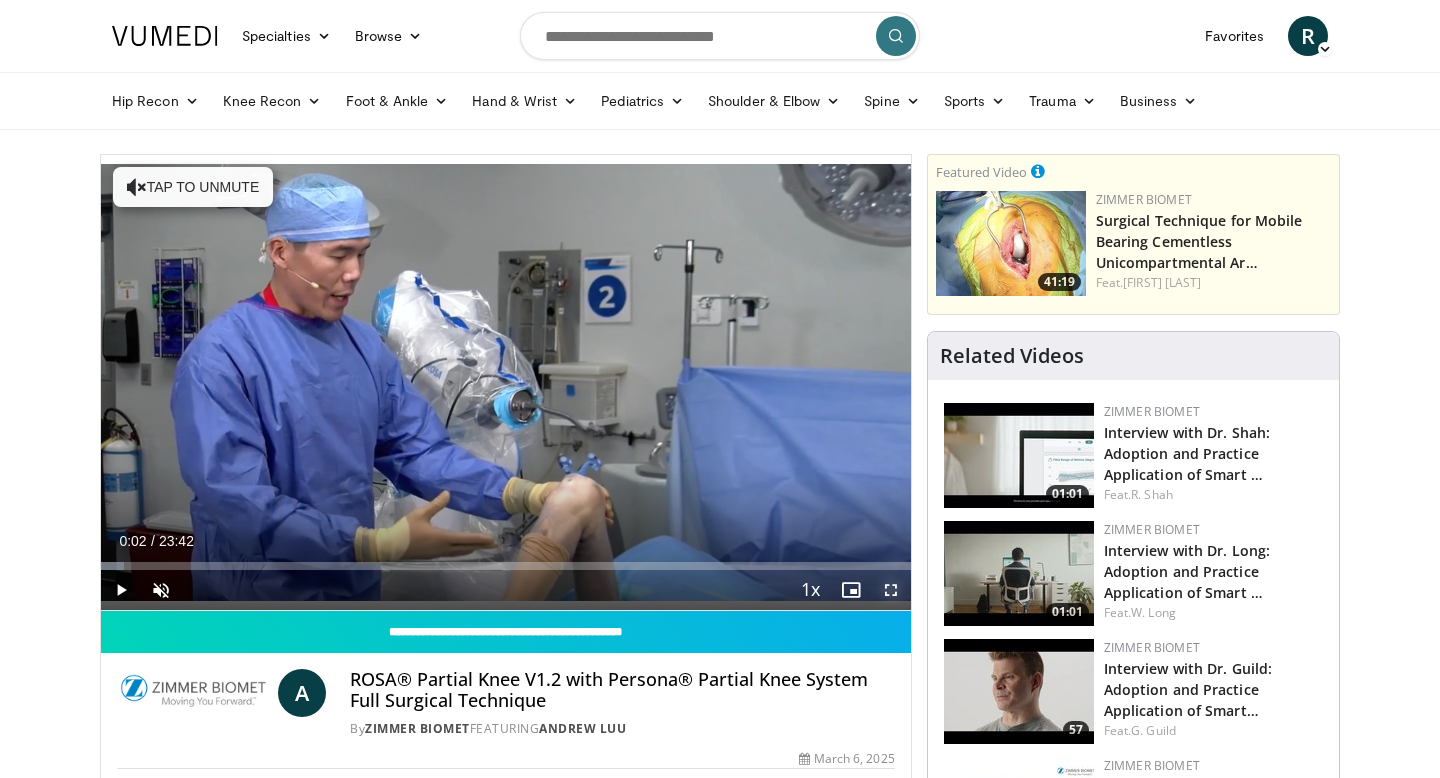 click at bounding box center [891, 590] 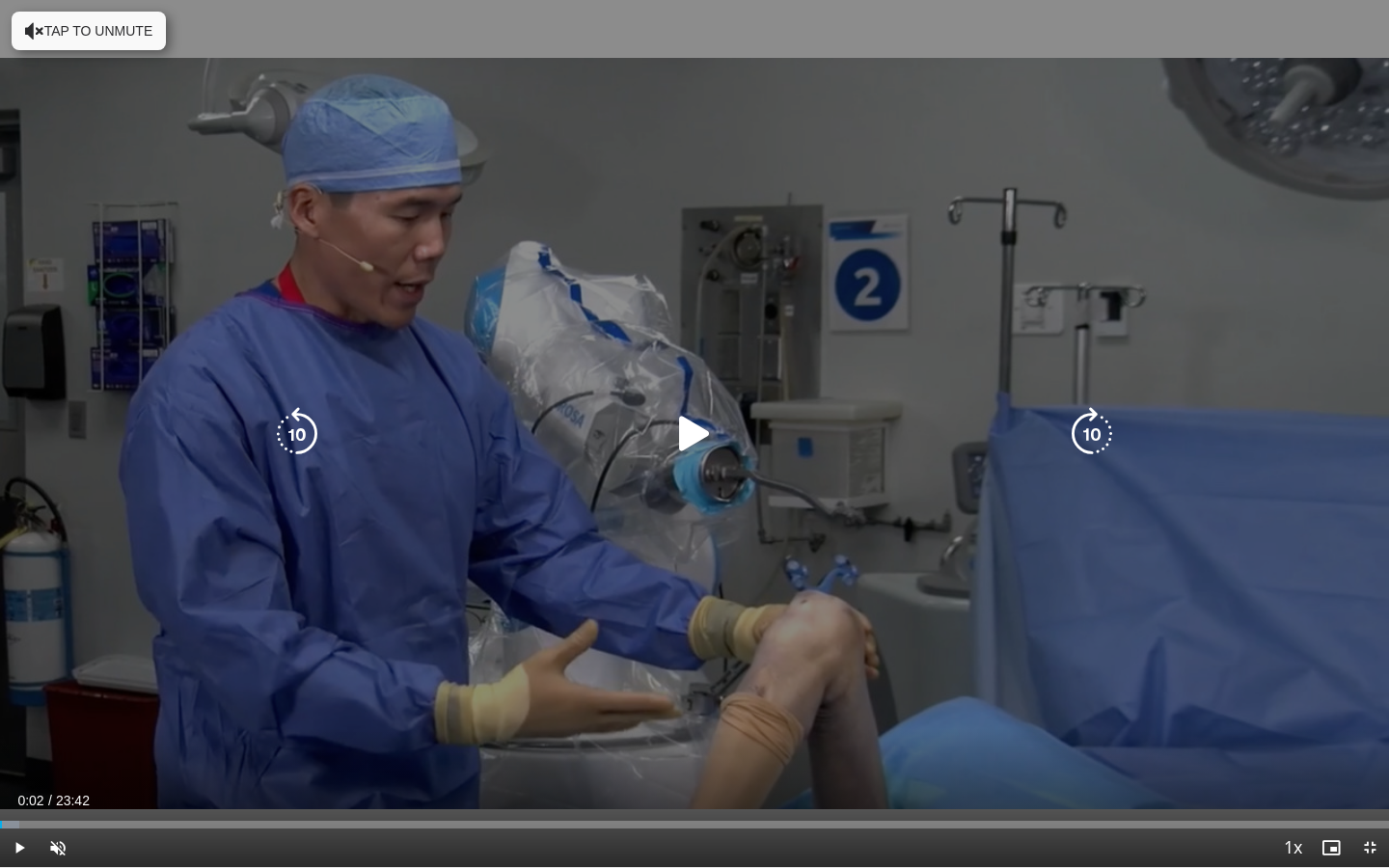 click at bounding box center (694, 434) 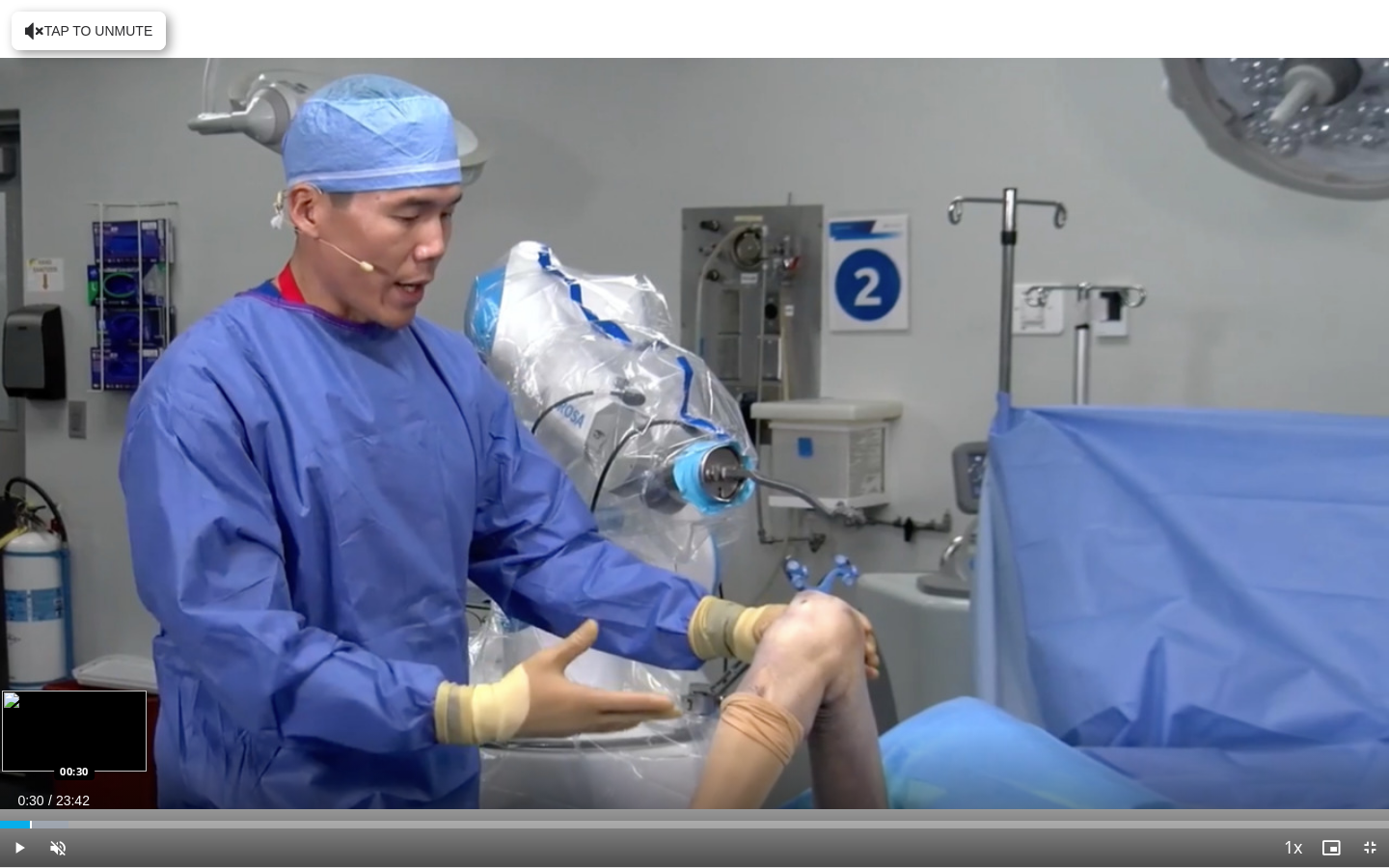 click at bounding box center [31, 825] 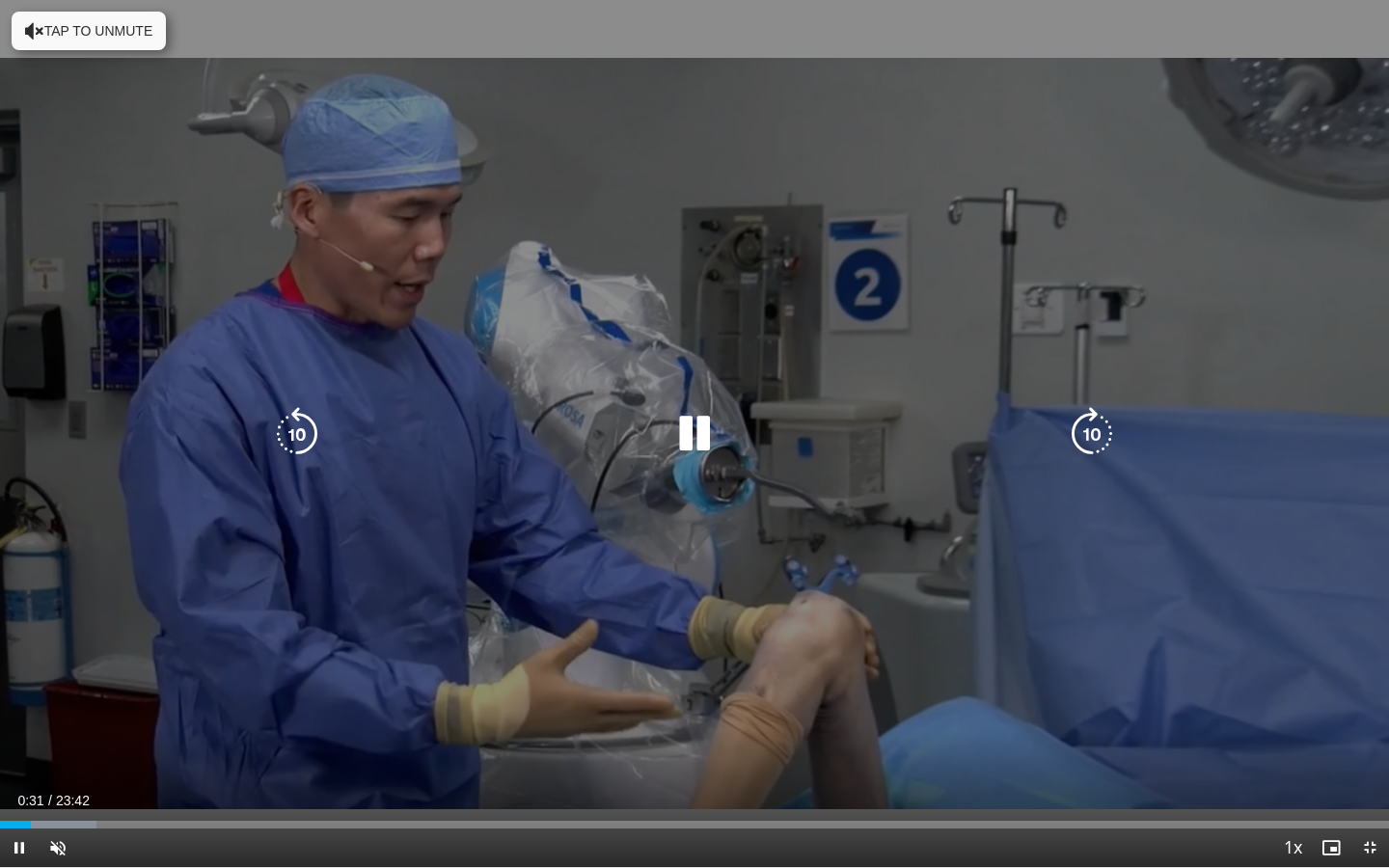 click on "10 seconds
Tap to unmute" at bounding box center (694, 433) 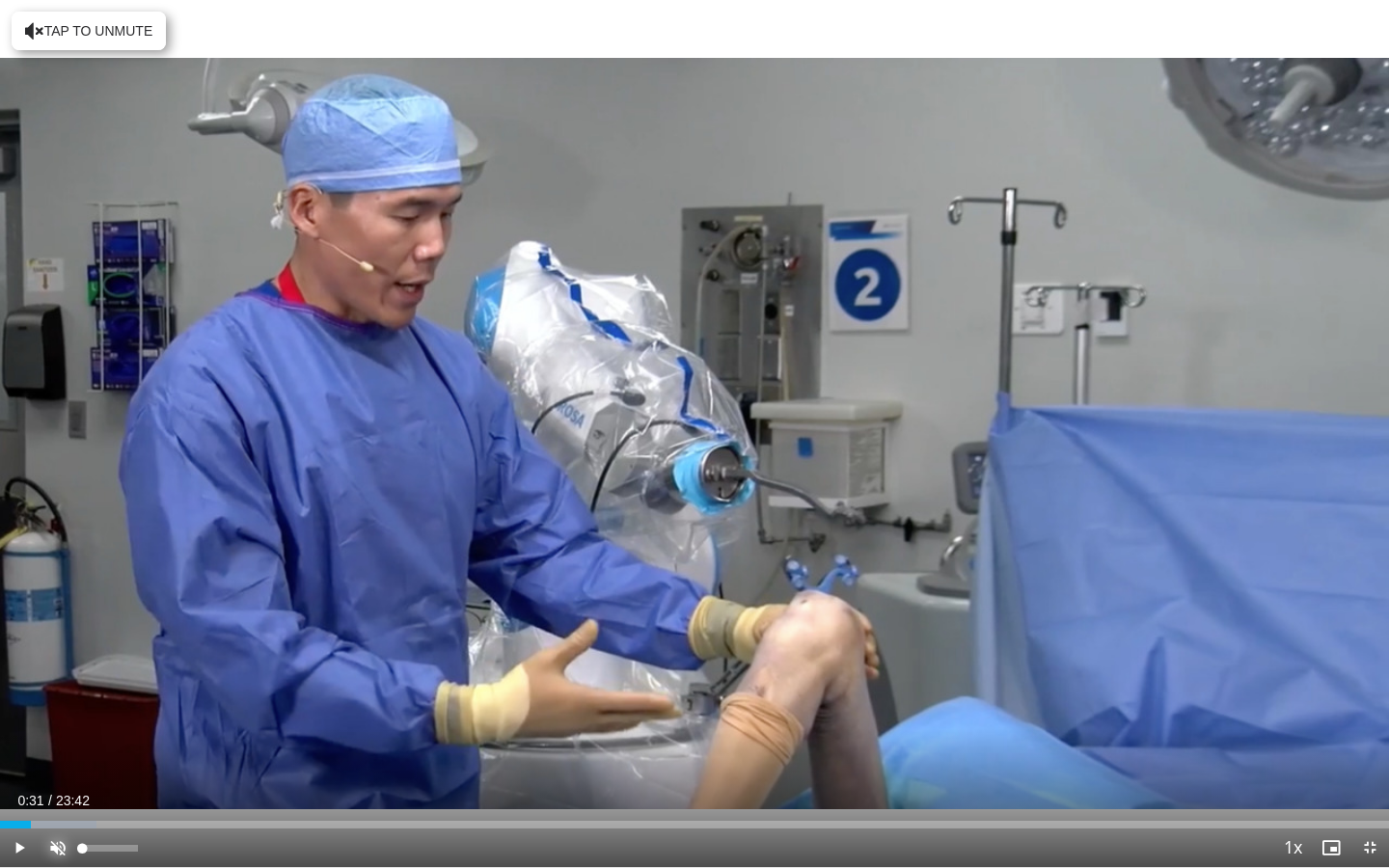 click at bounding box center (58, 848) 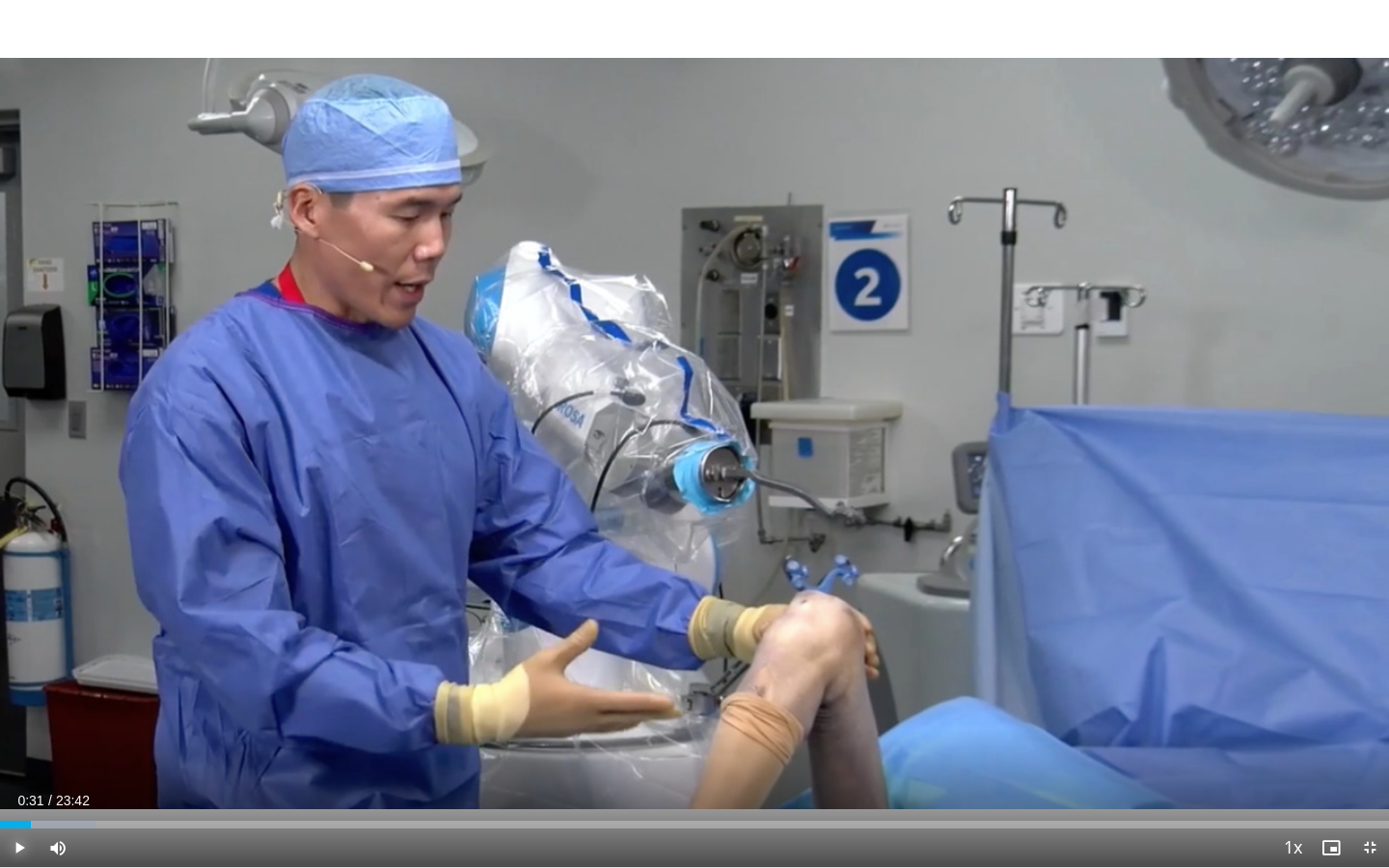 click at bounding box center [19, 848] 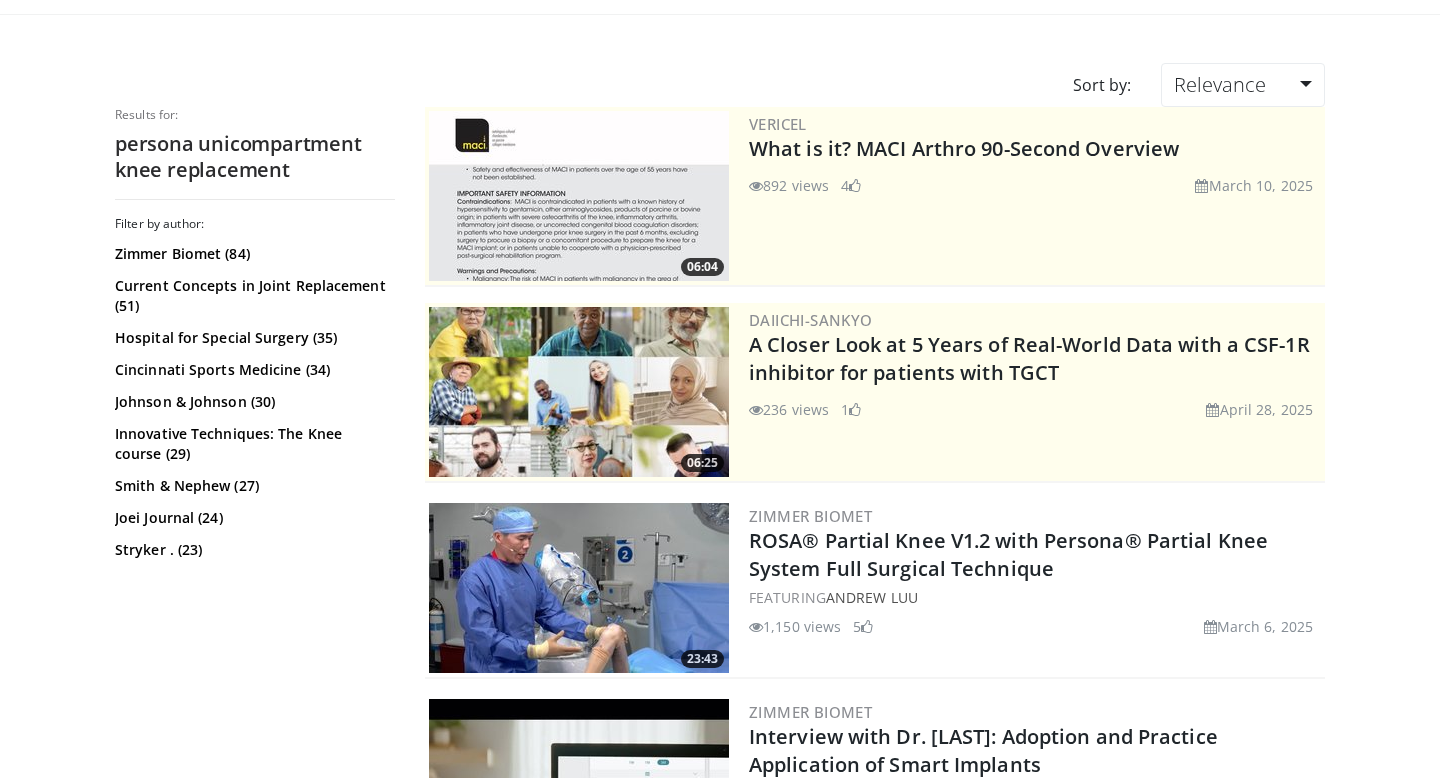scroll, scrollTop: 0, scrollLeft: 0, axis: both 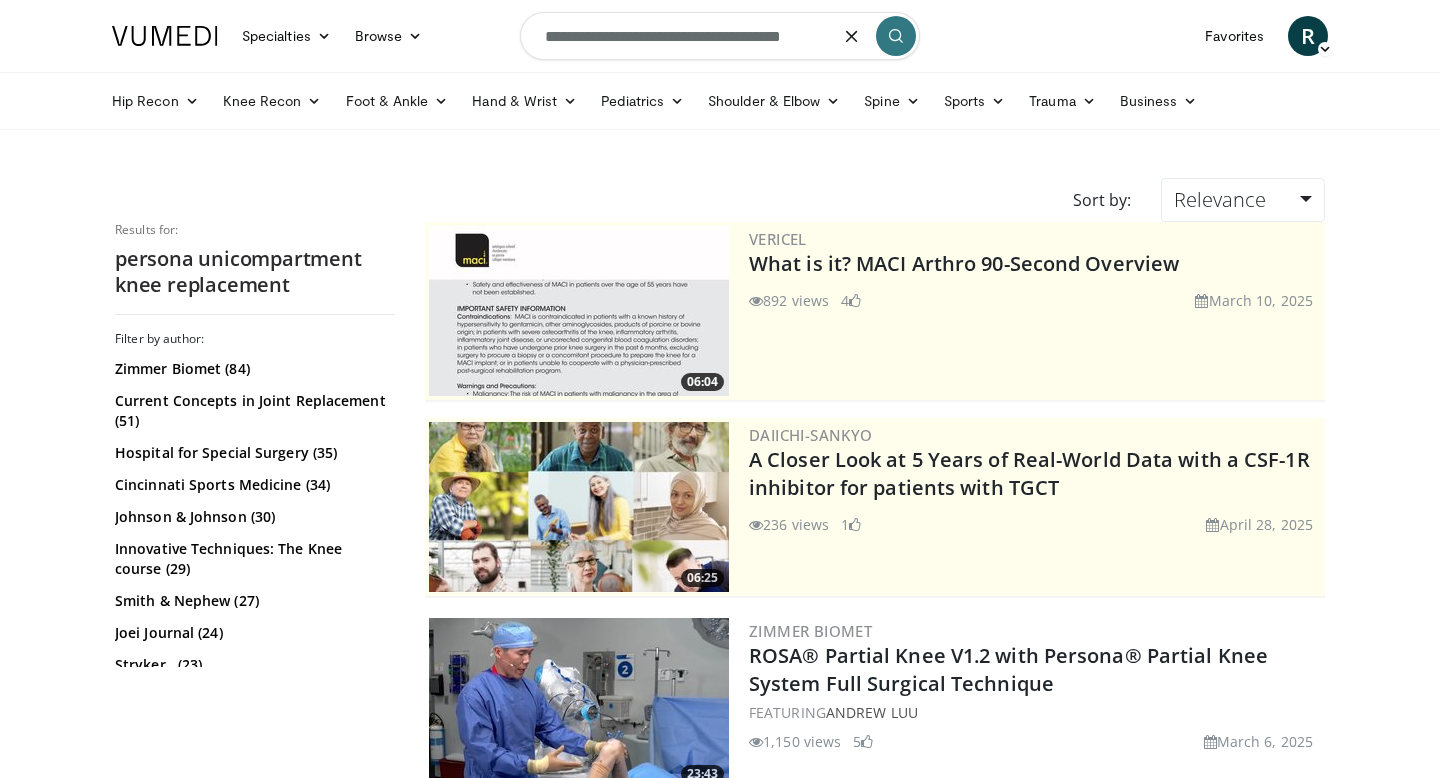 drag, startPoint x: 611, startPoint y: 35, endPoint x: 728, endPoint y: 41, distance: 117.15375 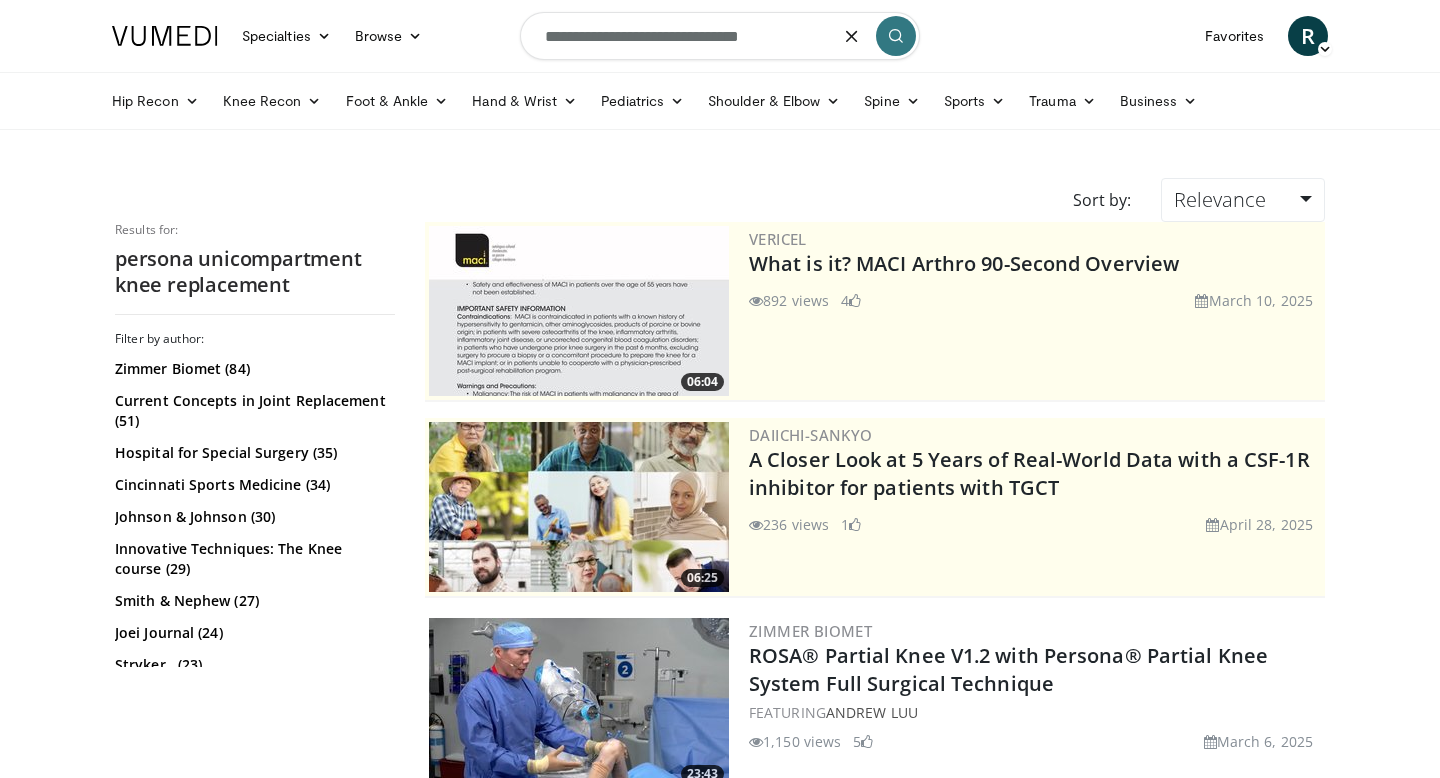 type on "**********" 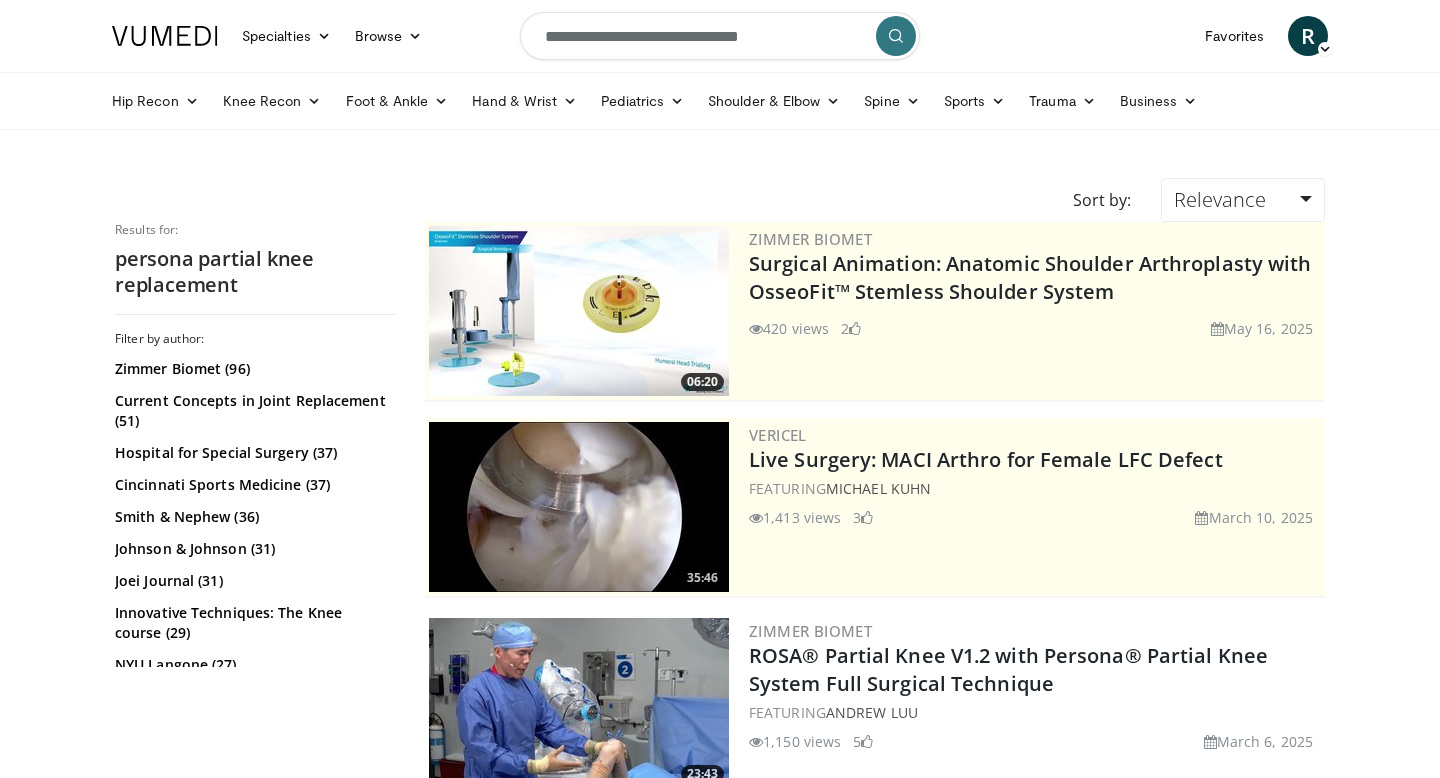 scroll, scrollTop: 0, scrollLeft: 0, axis: both 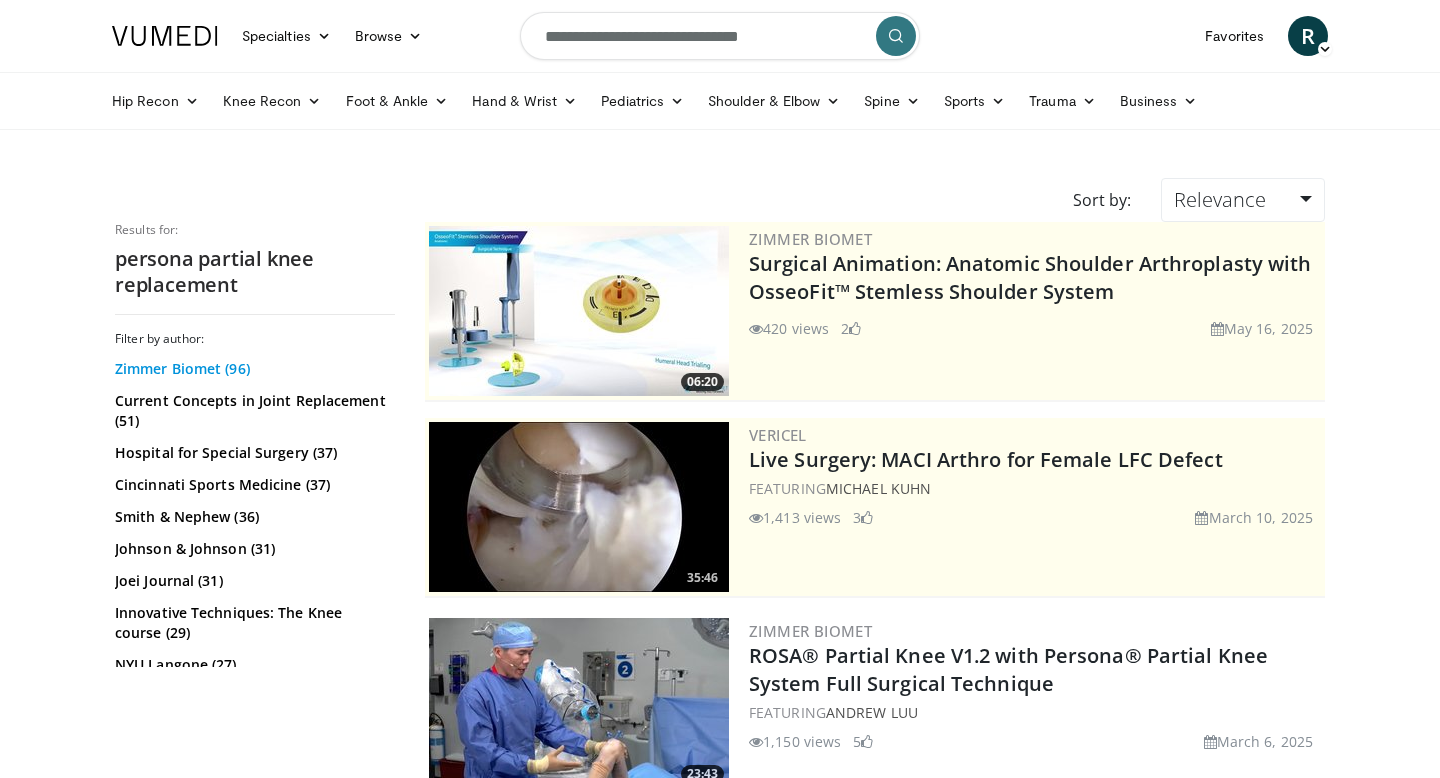 click on "Zimmer Biomet (96)" at bounding box center [252, 369] 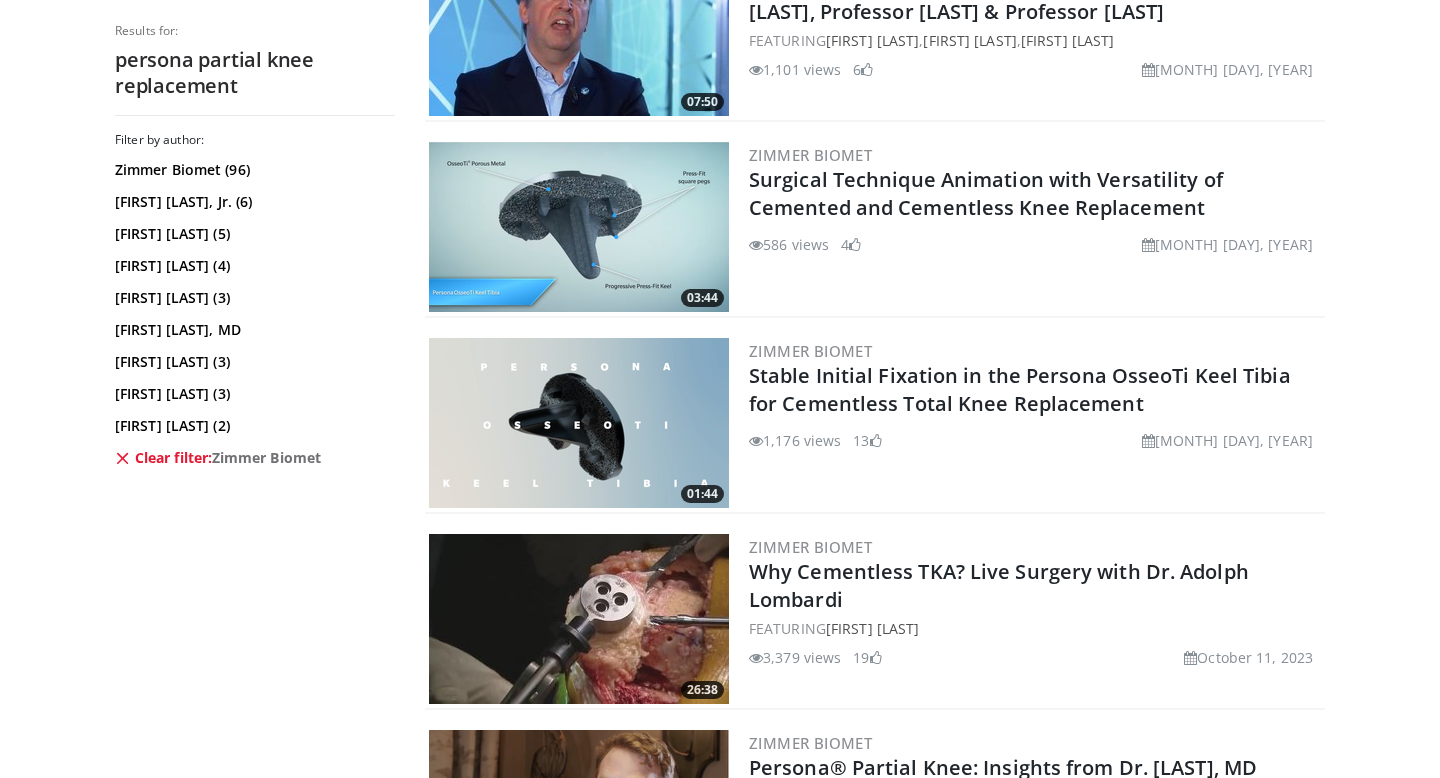 scroll, scrollTop: 1634, scrollLeft: 0, axis: vertical 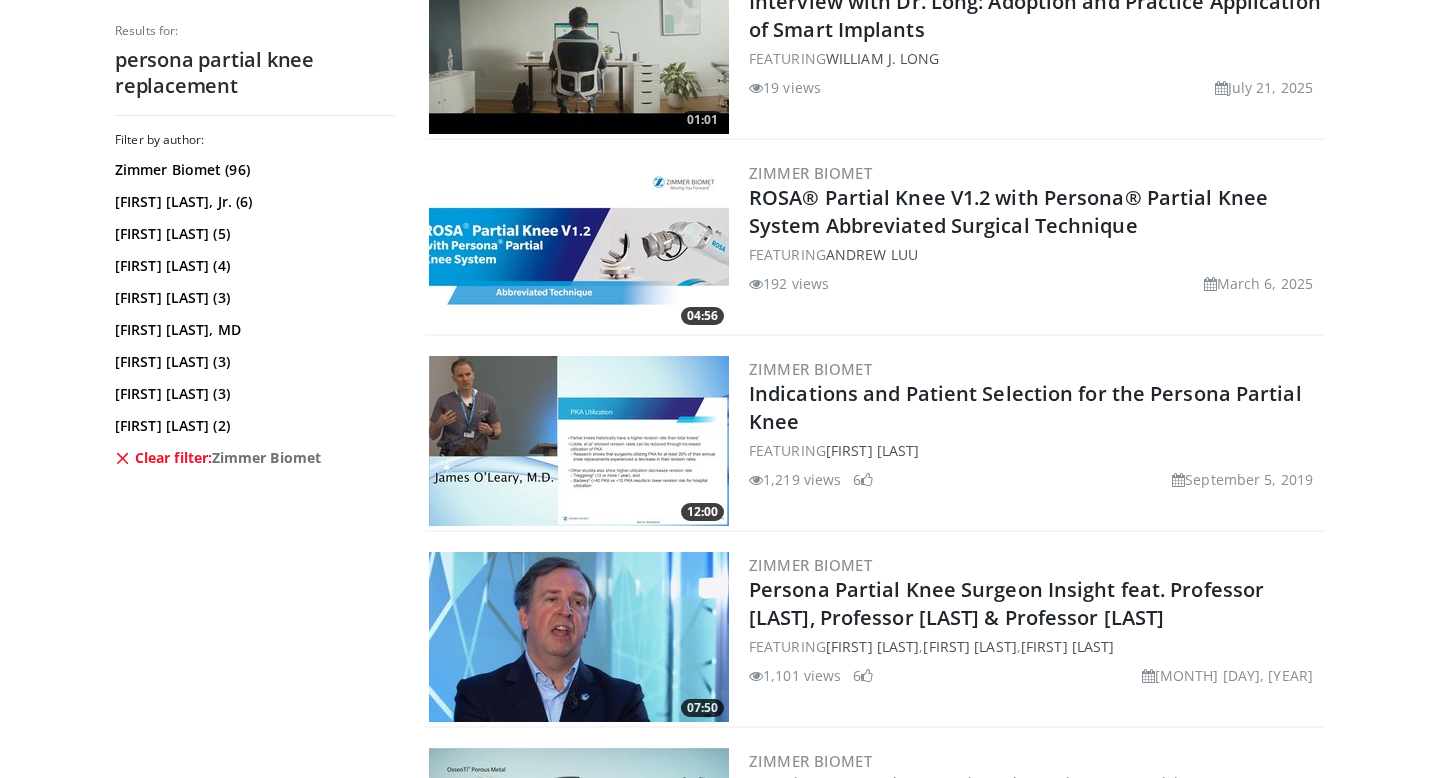 click at bounding box center [579, 245] 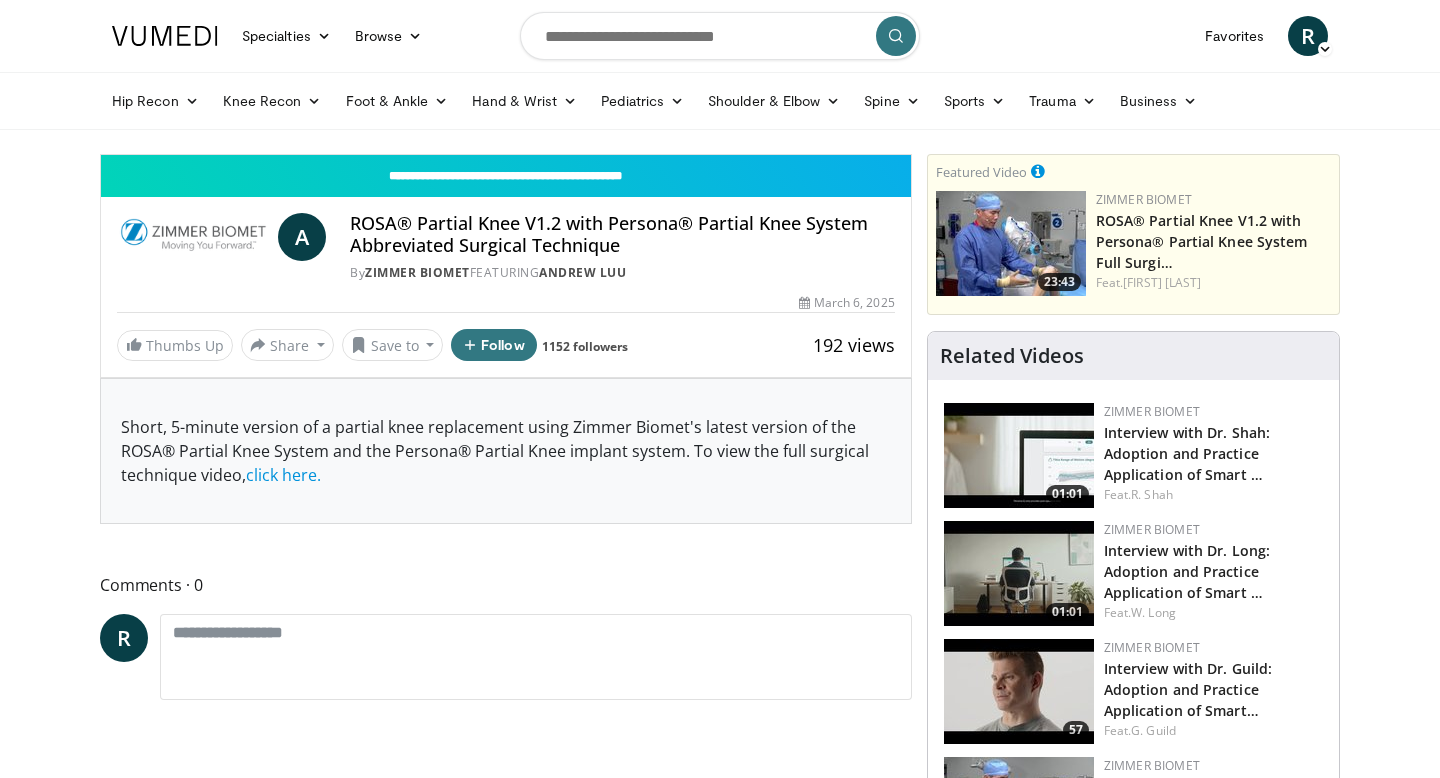 scroll, scrollTop: 0, scrollLeft: 0, axis: both 